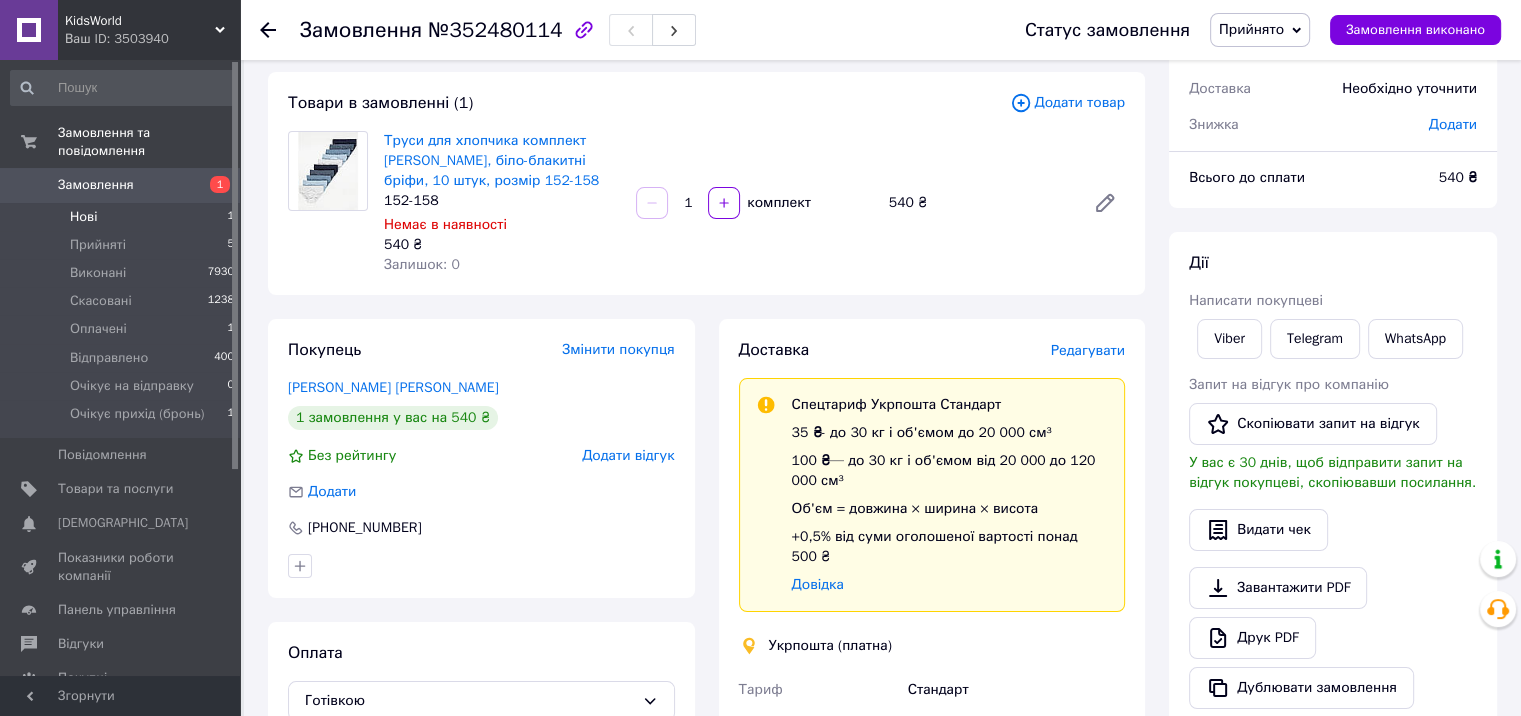 scroll, scrollTop: 100, scrollLeft: 0, axis: vertical 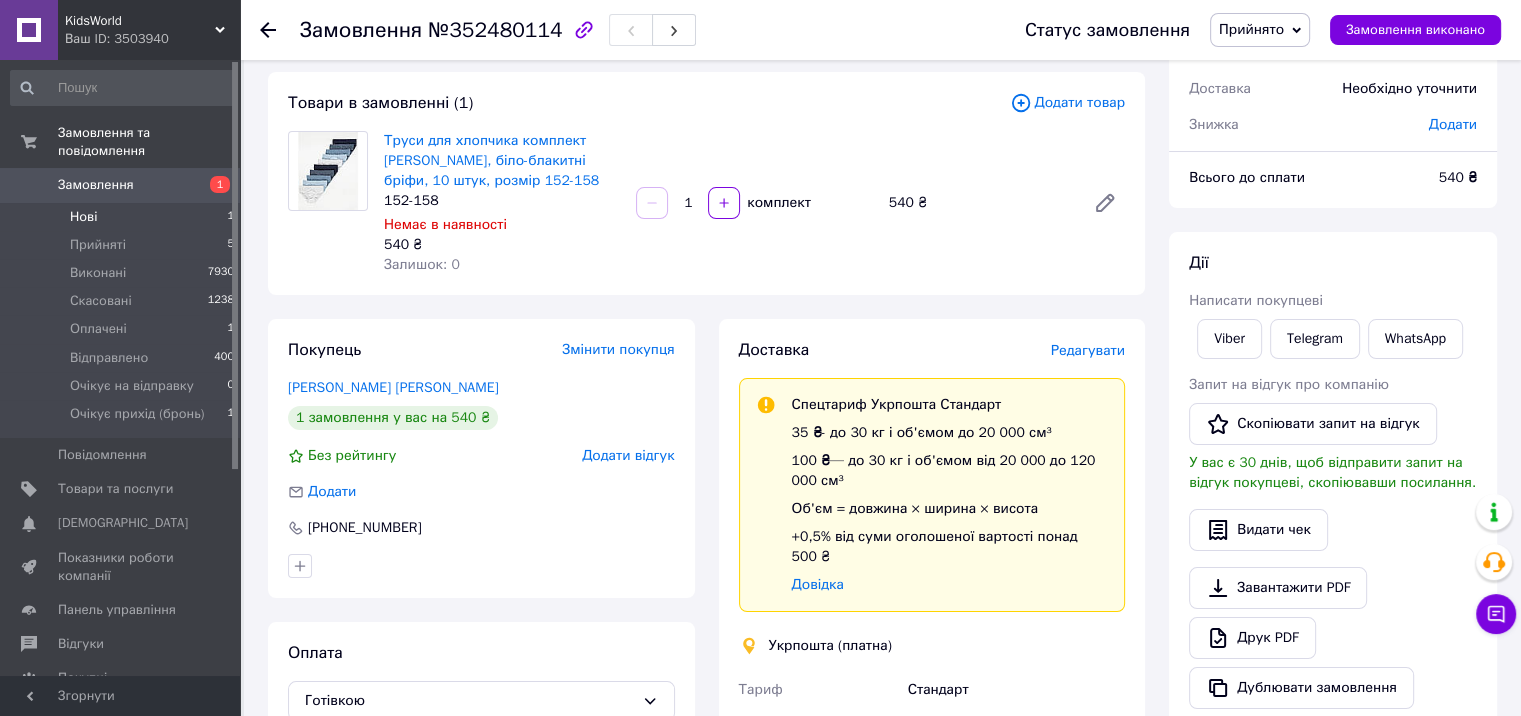 click on "Нові 1" at bounding box center [123, 217] 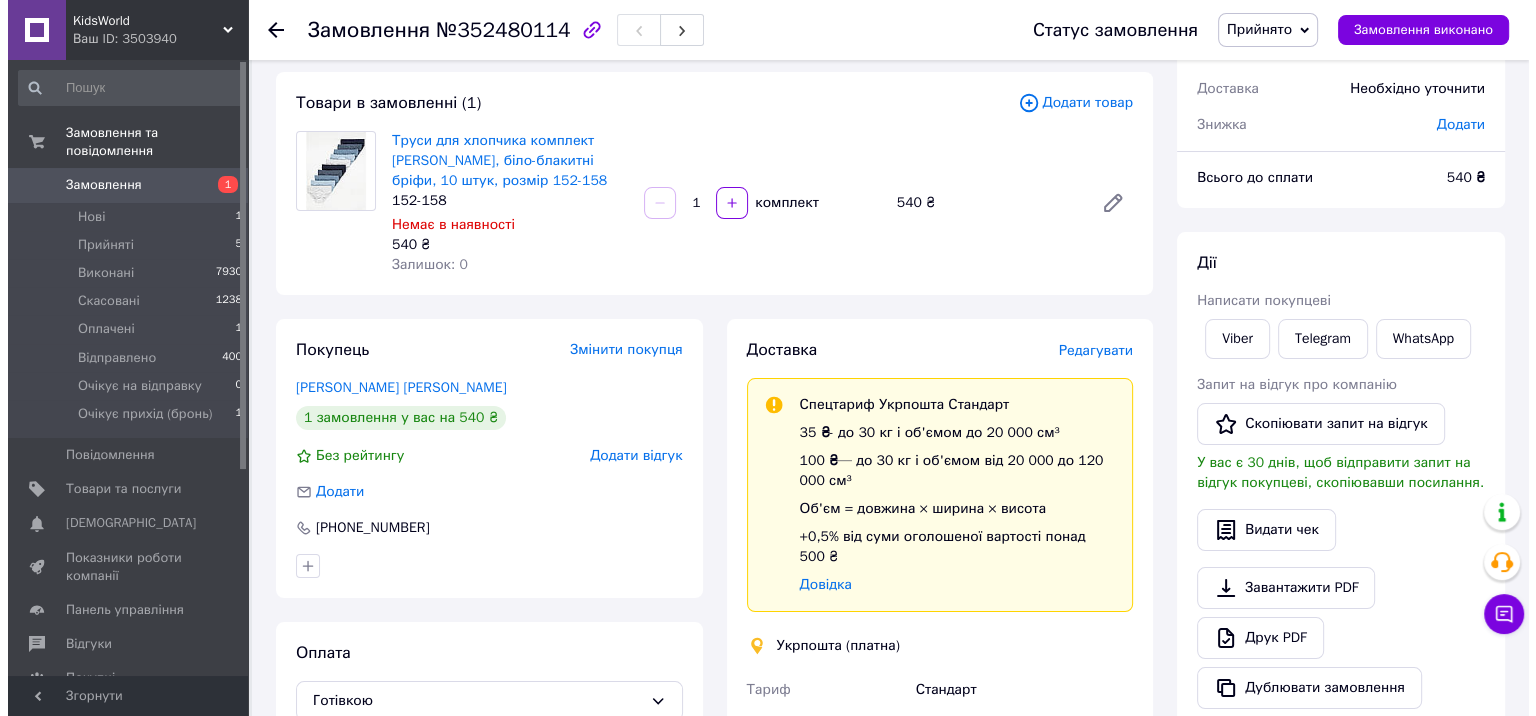 scroll, scrollTop: 0, scrollLeft: 0, axis: both 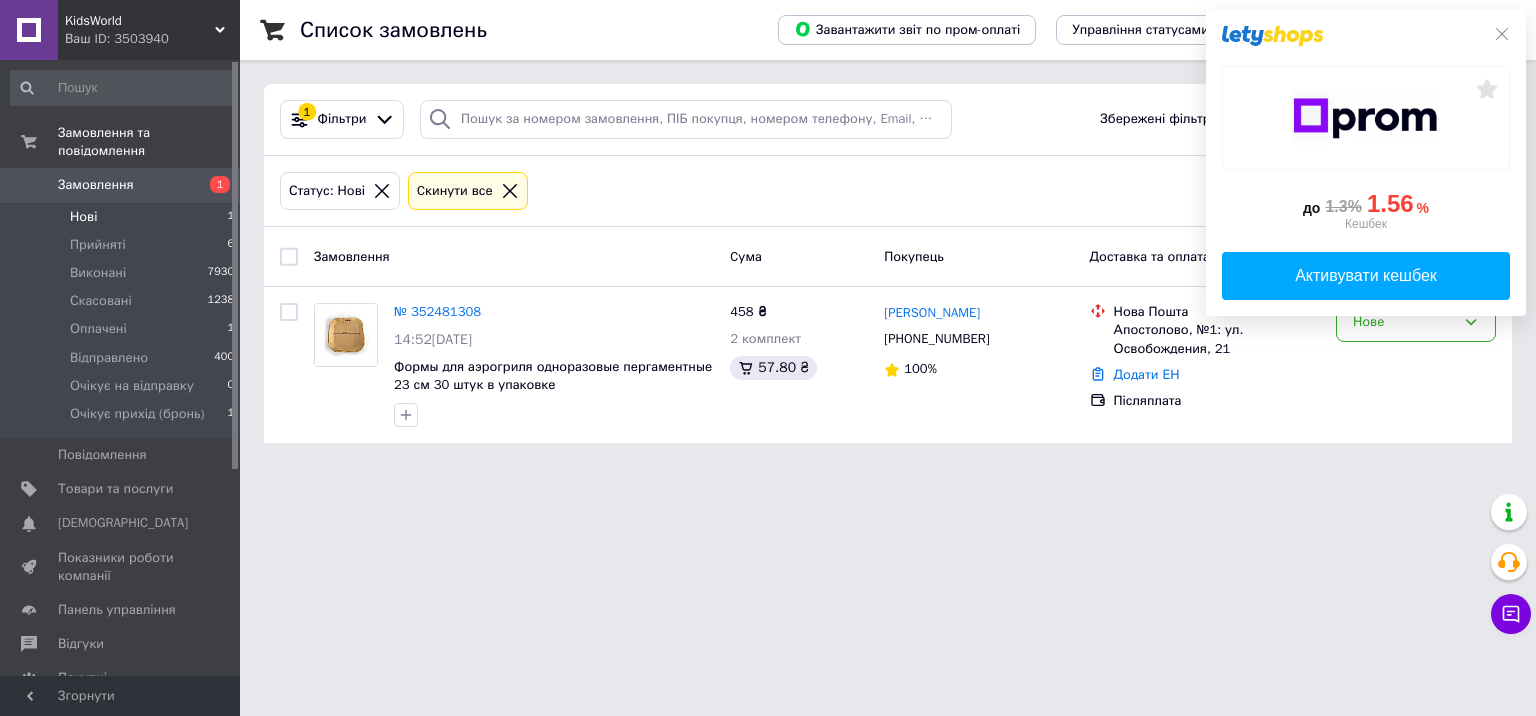 click 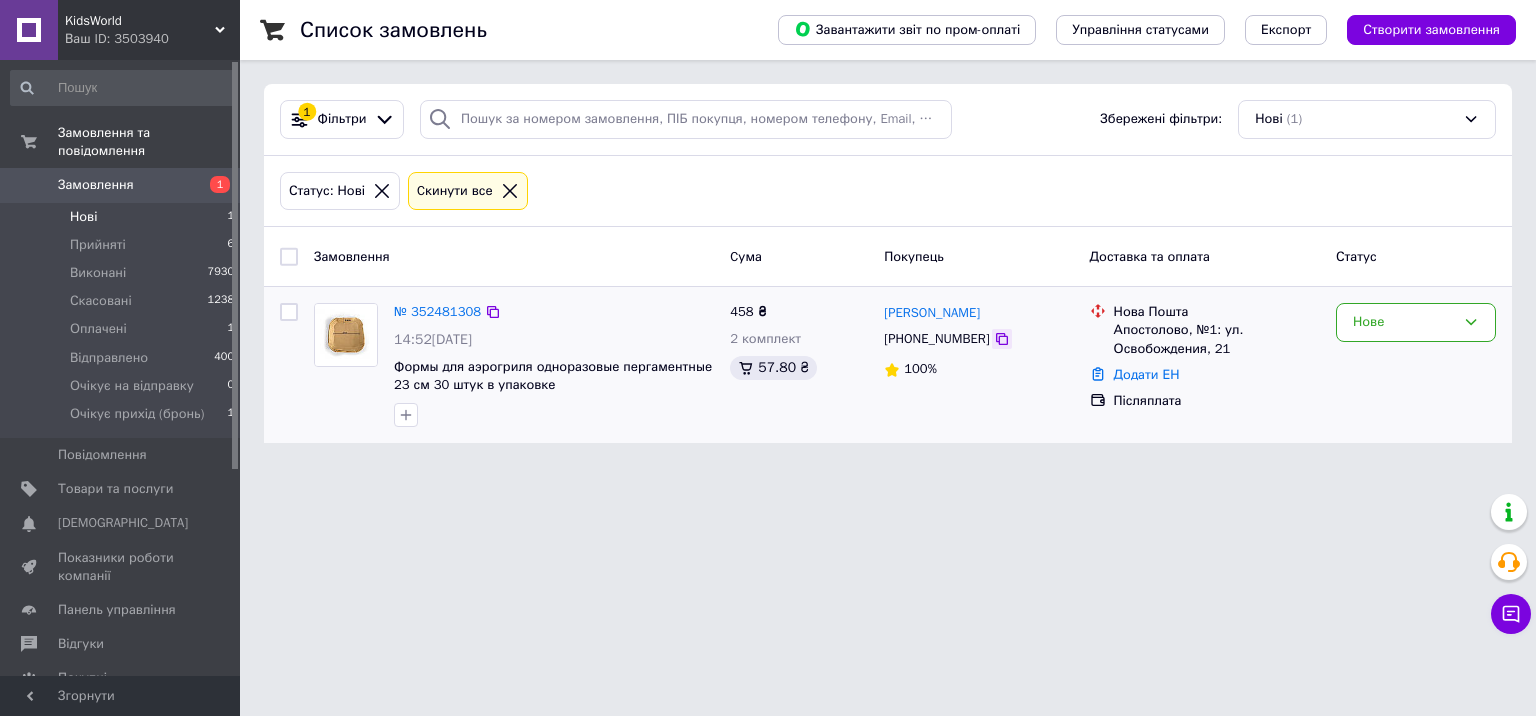 click 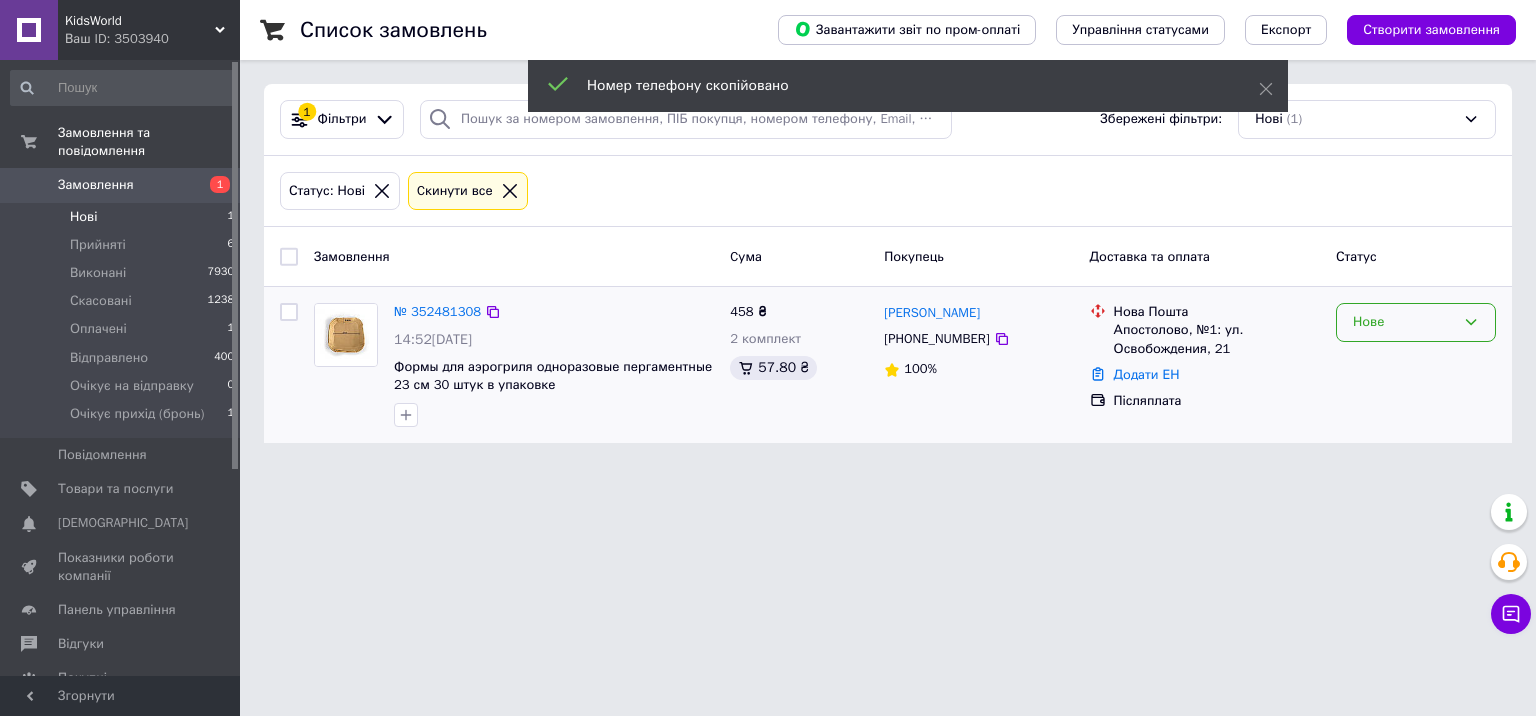 click on "Нове" at bounding box center [1416, 322] 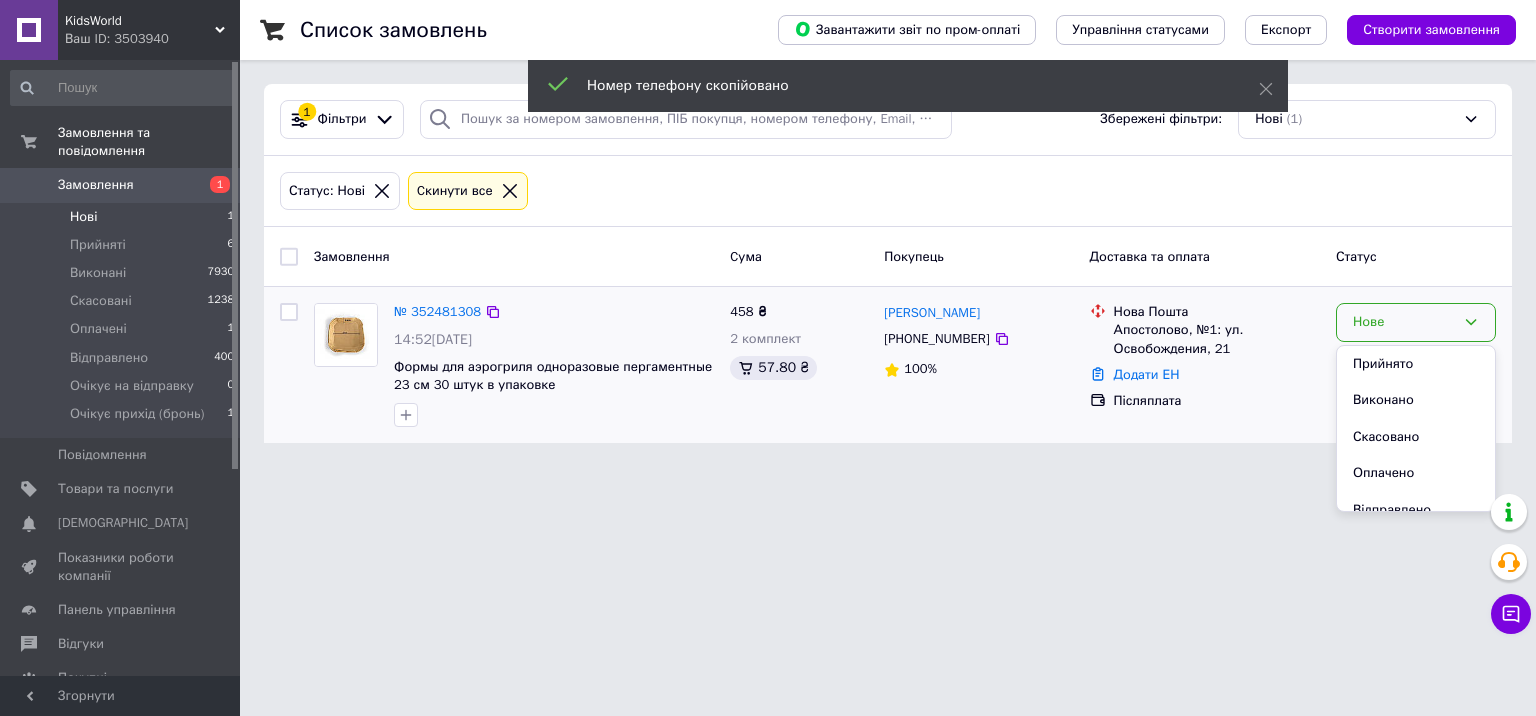 drag, startPoint x: 1385, startPoint y: 367, endPoint x: 512, endPoint y: 347, distance: 873.22906 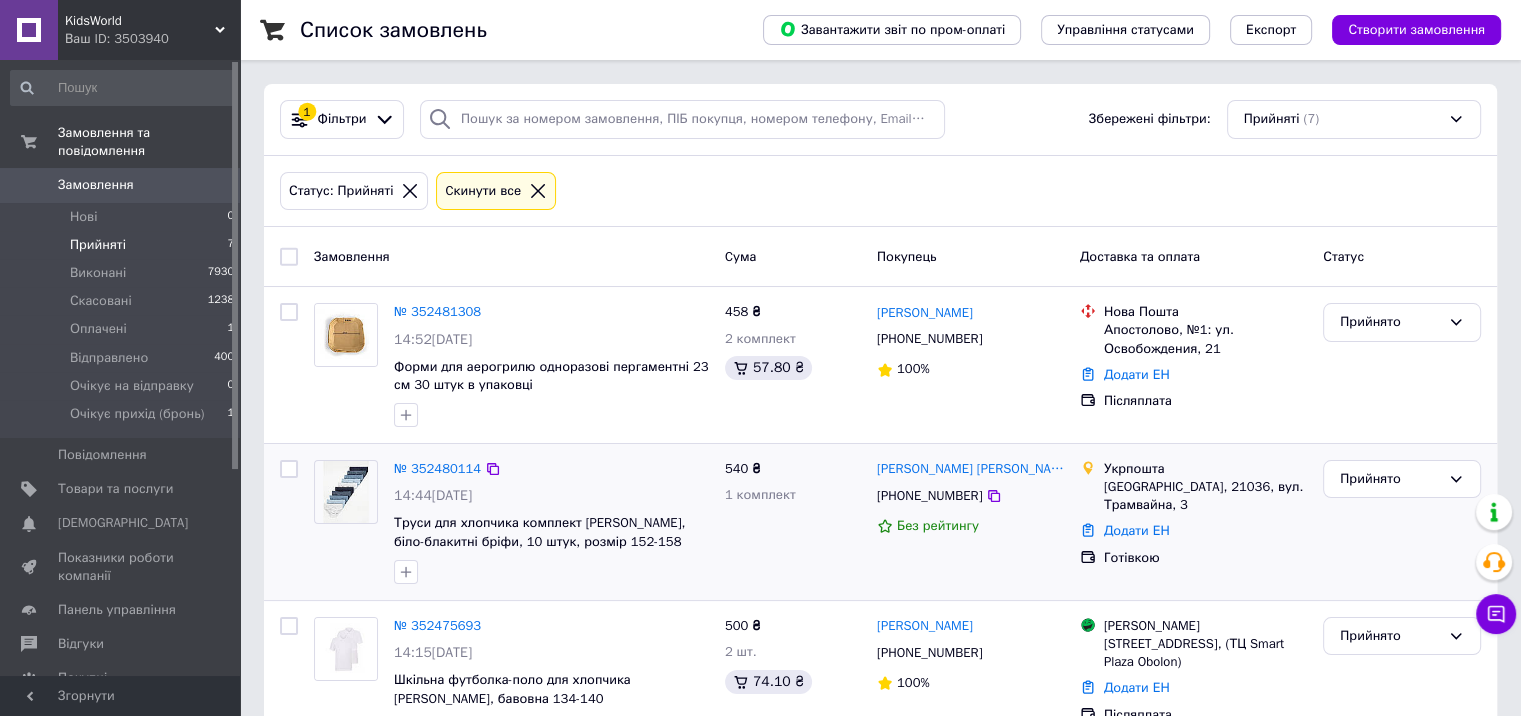 scroll, scrollTop: 200, scrollLeft: 0, axis: vertical 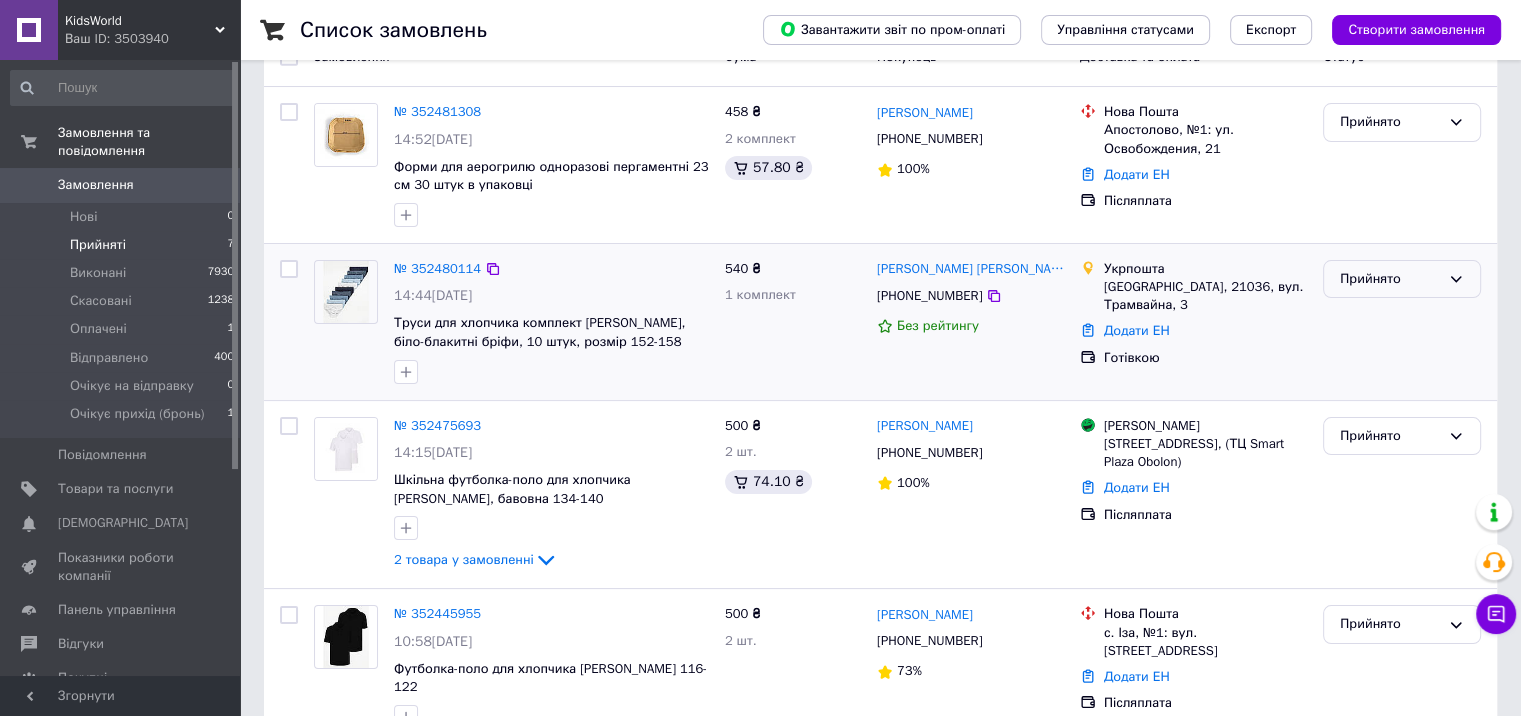 click on "Прийнято" at bounding box center (1390, 279) 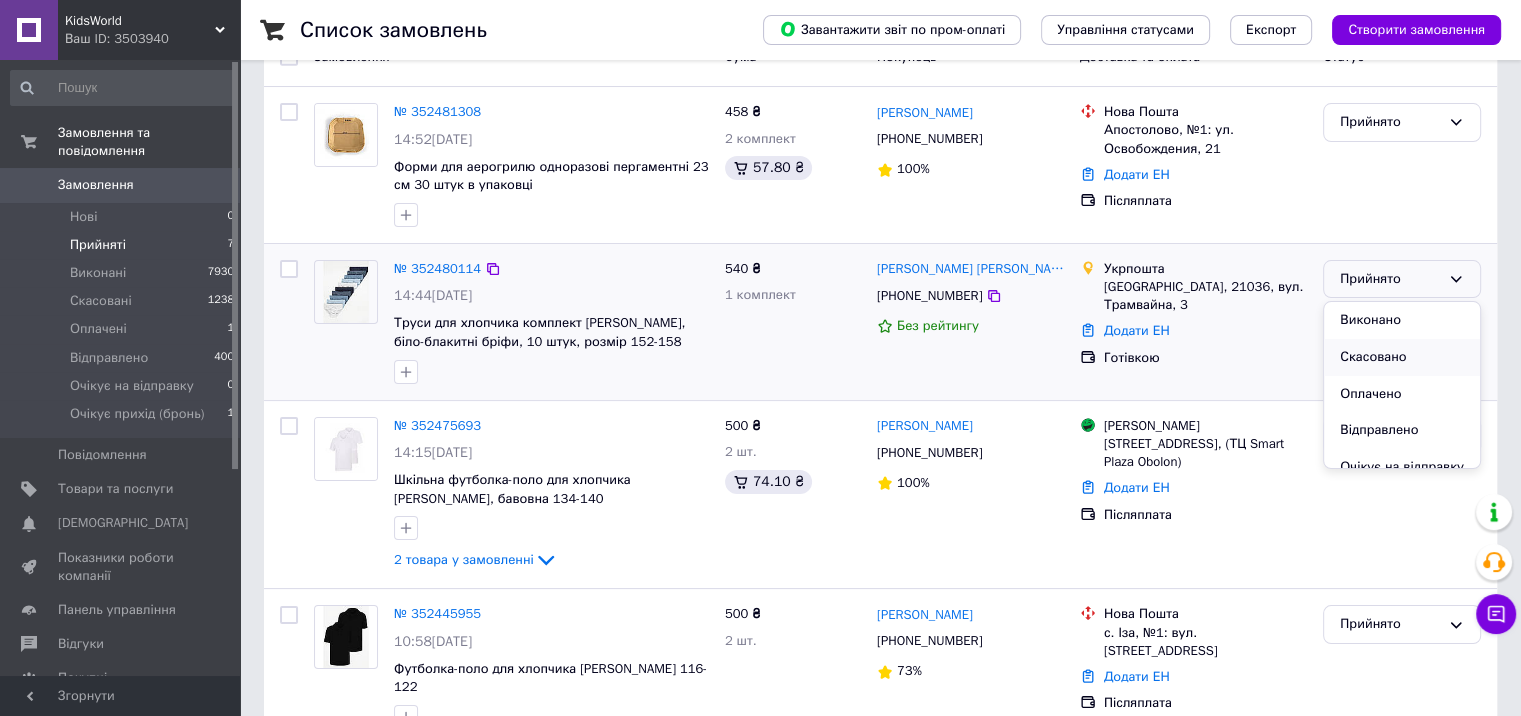 click on "Скасовано" at bounding box center [1402, 357] 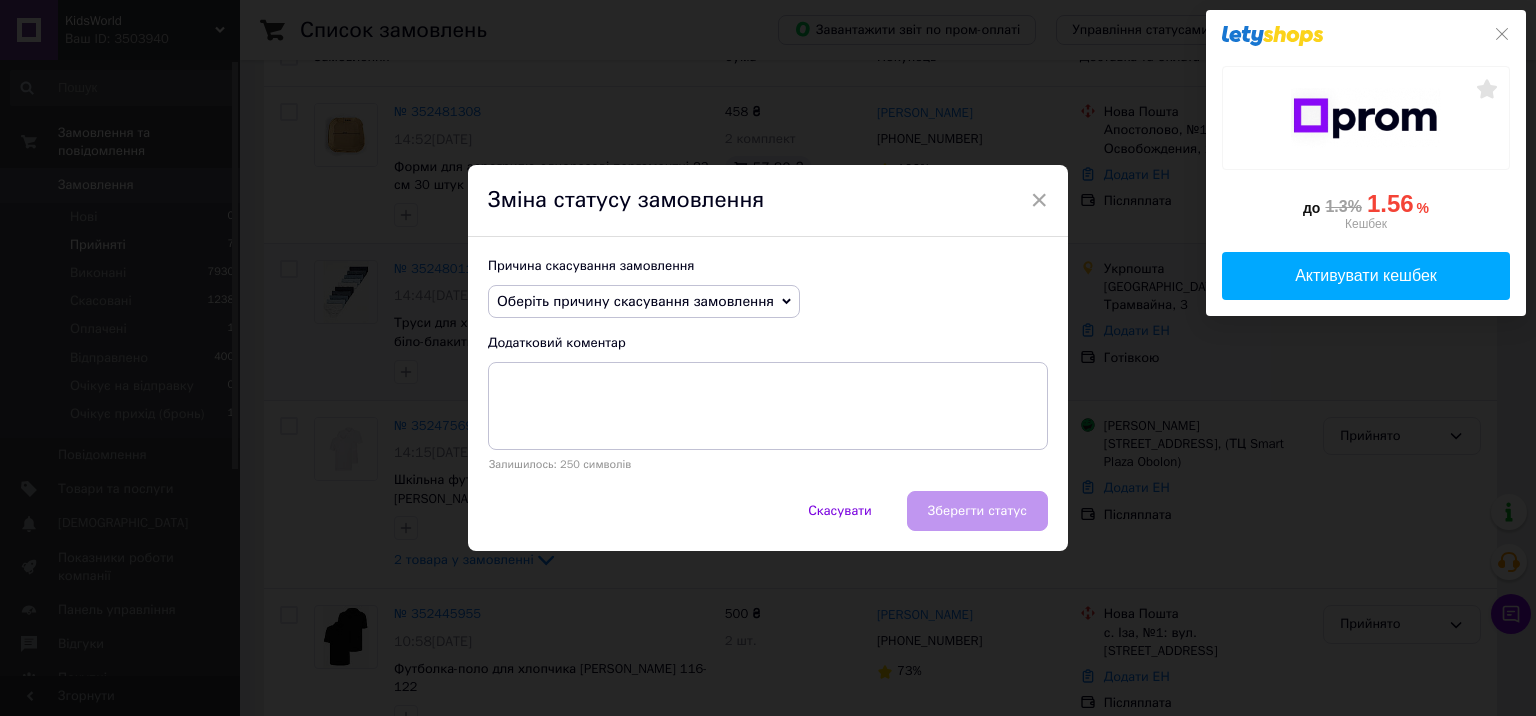 click on "Оберіть причину скасування замовлення" at bounding box center (635, 301) 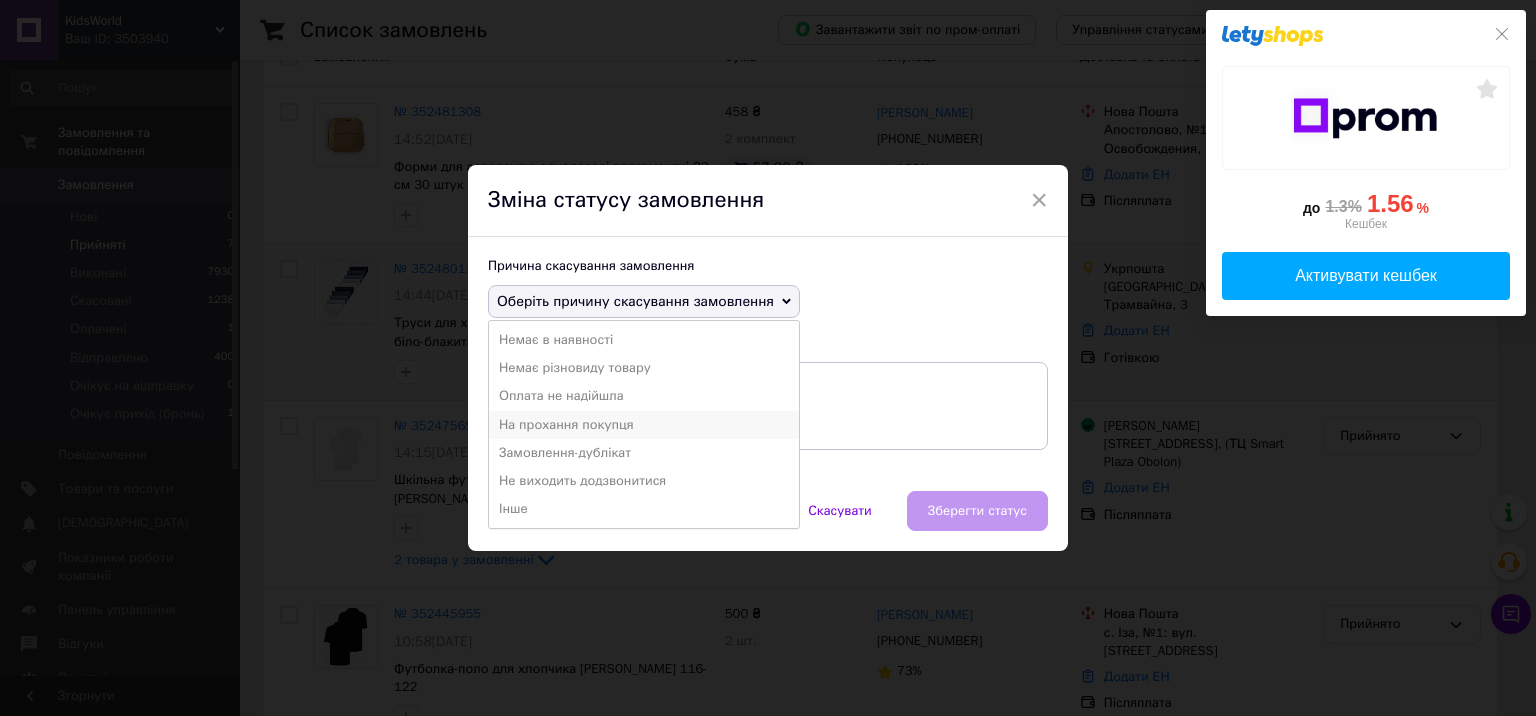 click on "На прохання покупця" at bounding box center [644, 425] 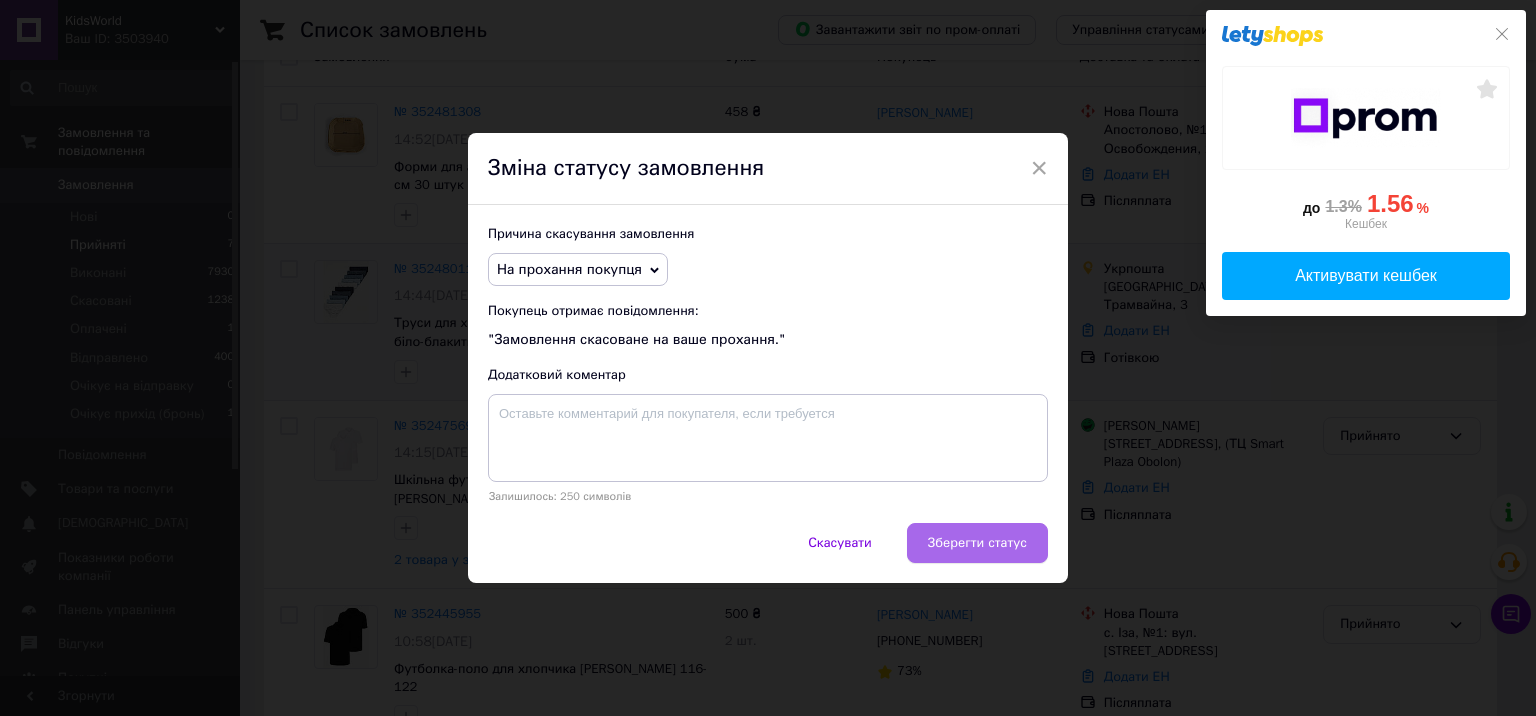 click on "Зберегти статус" at bounding box center (977, 543) 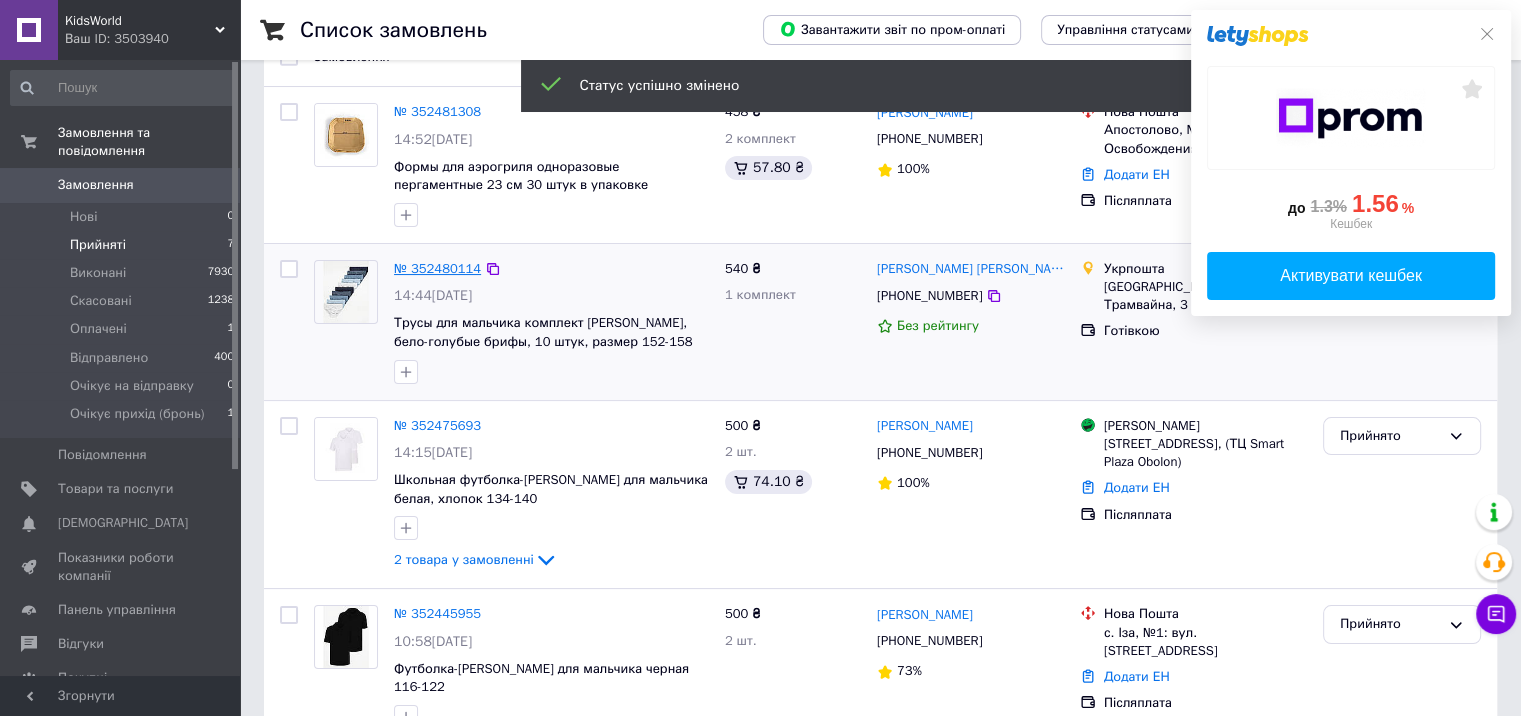 click on "№ 352480114" at bounding box center (437, 268) 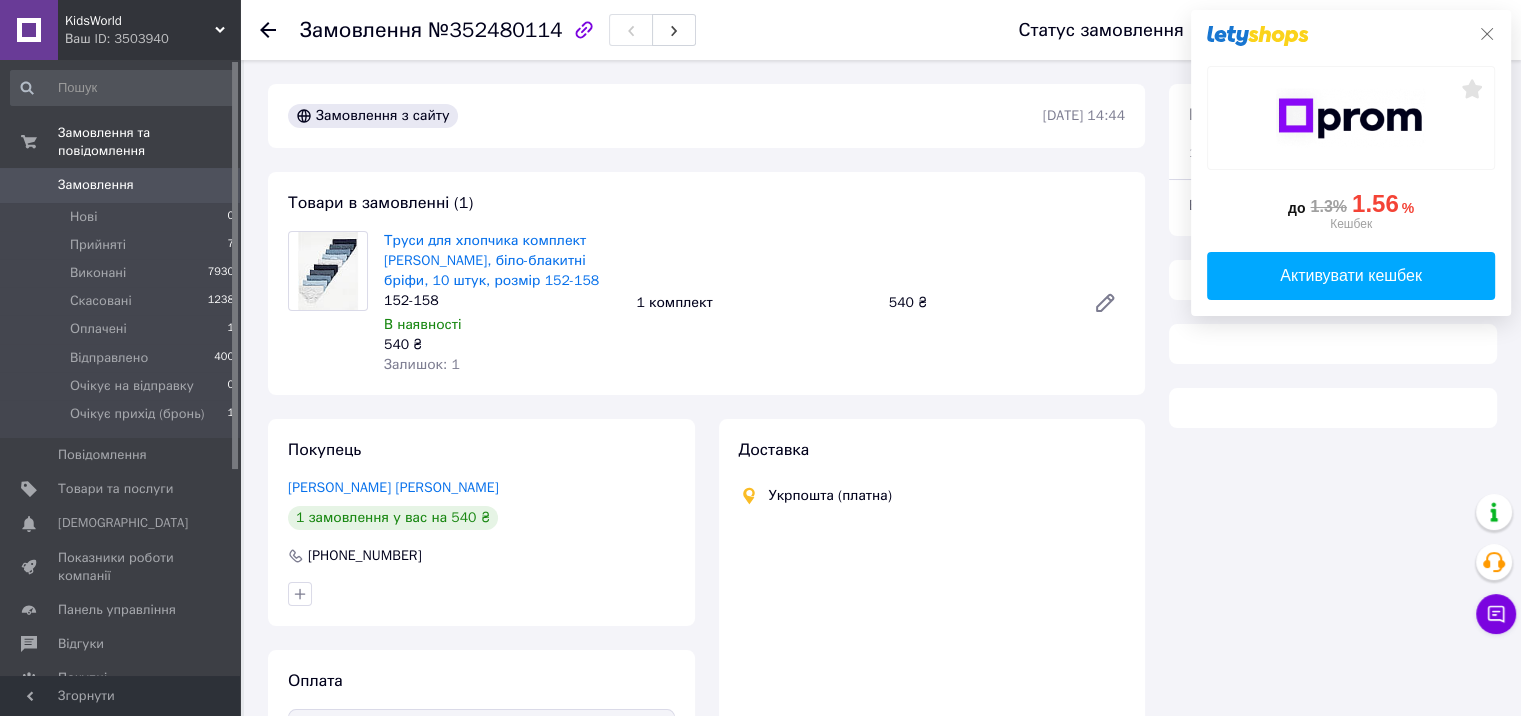 click 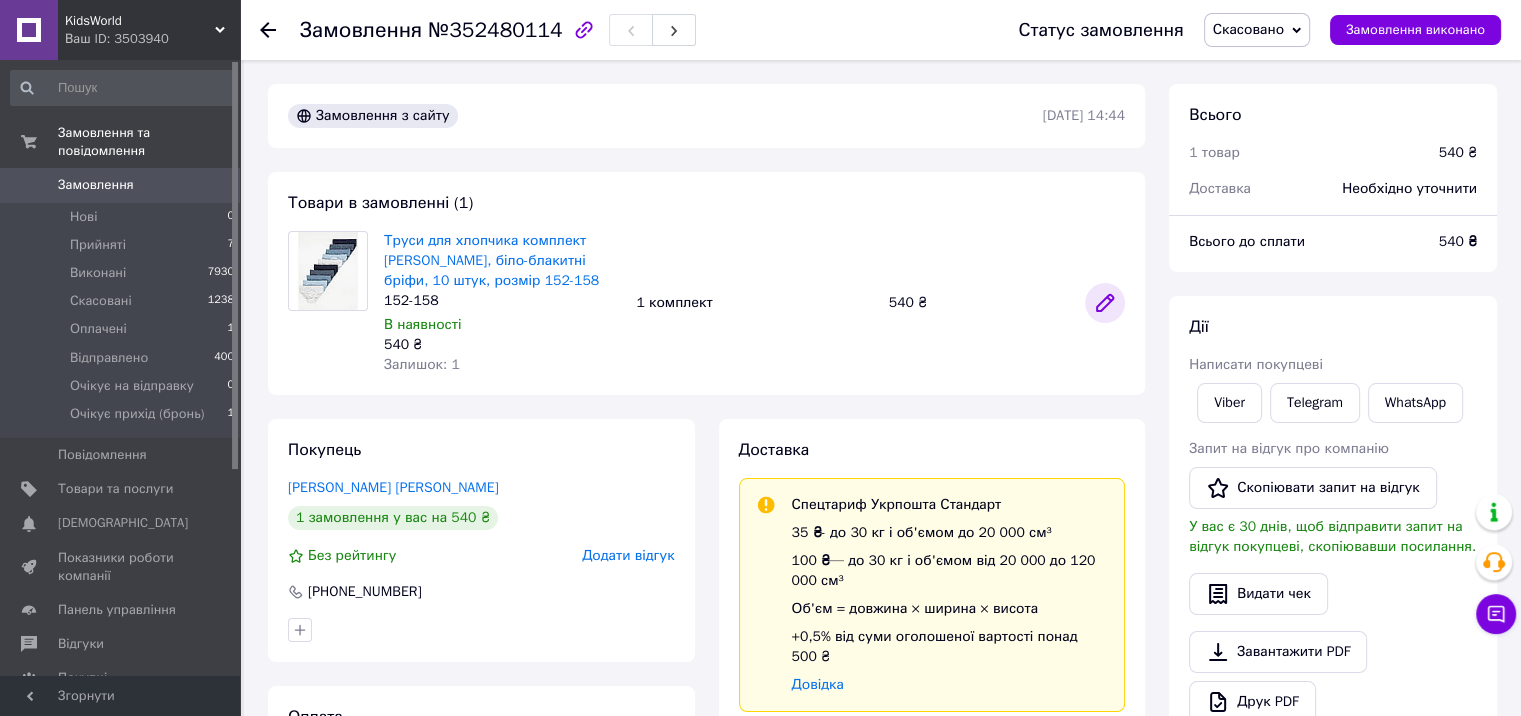 click 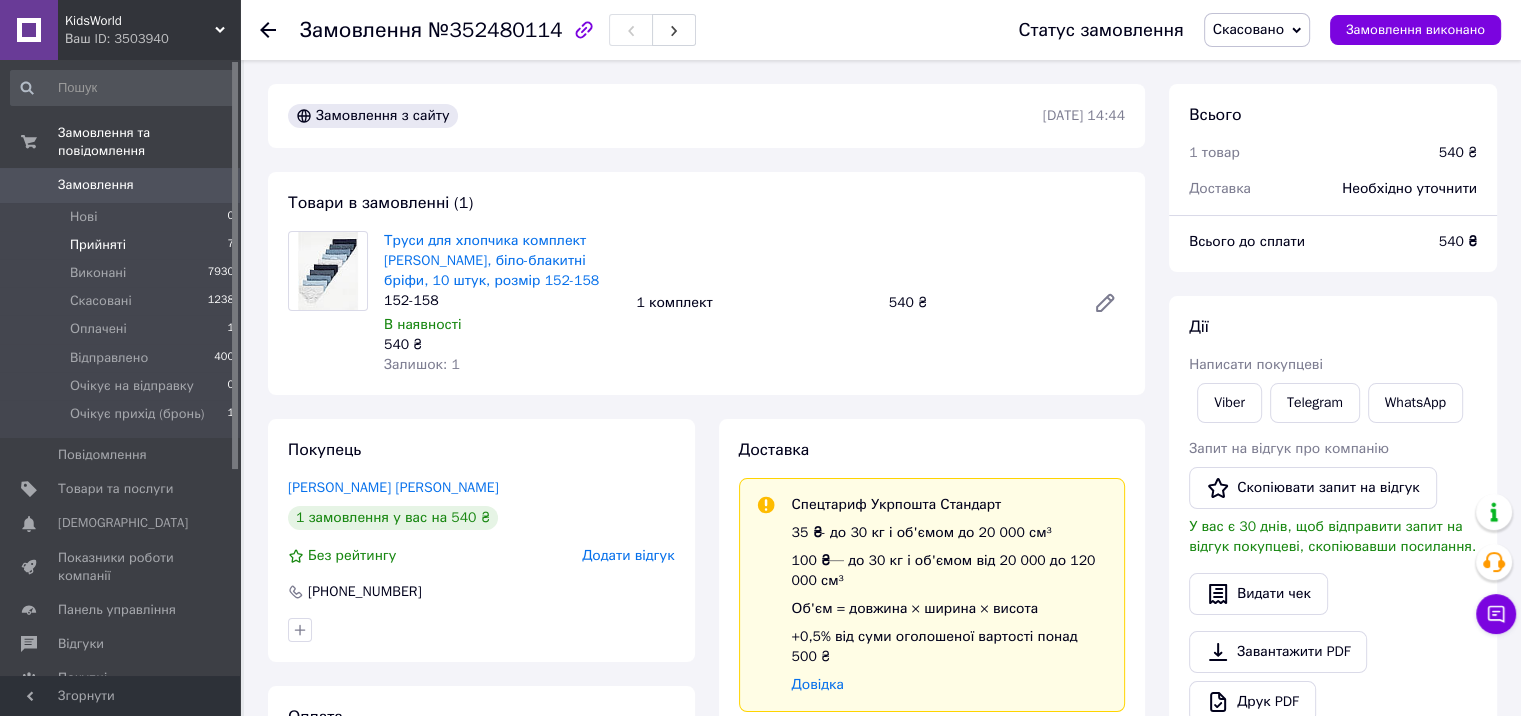 click on "Прийняті" at bounding box center (98, 245) 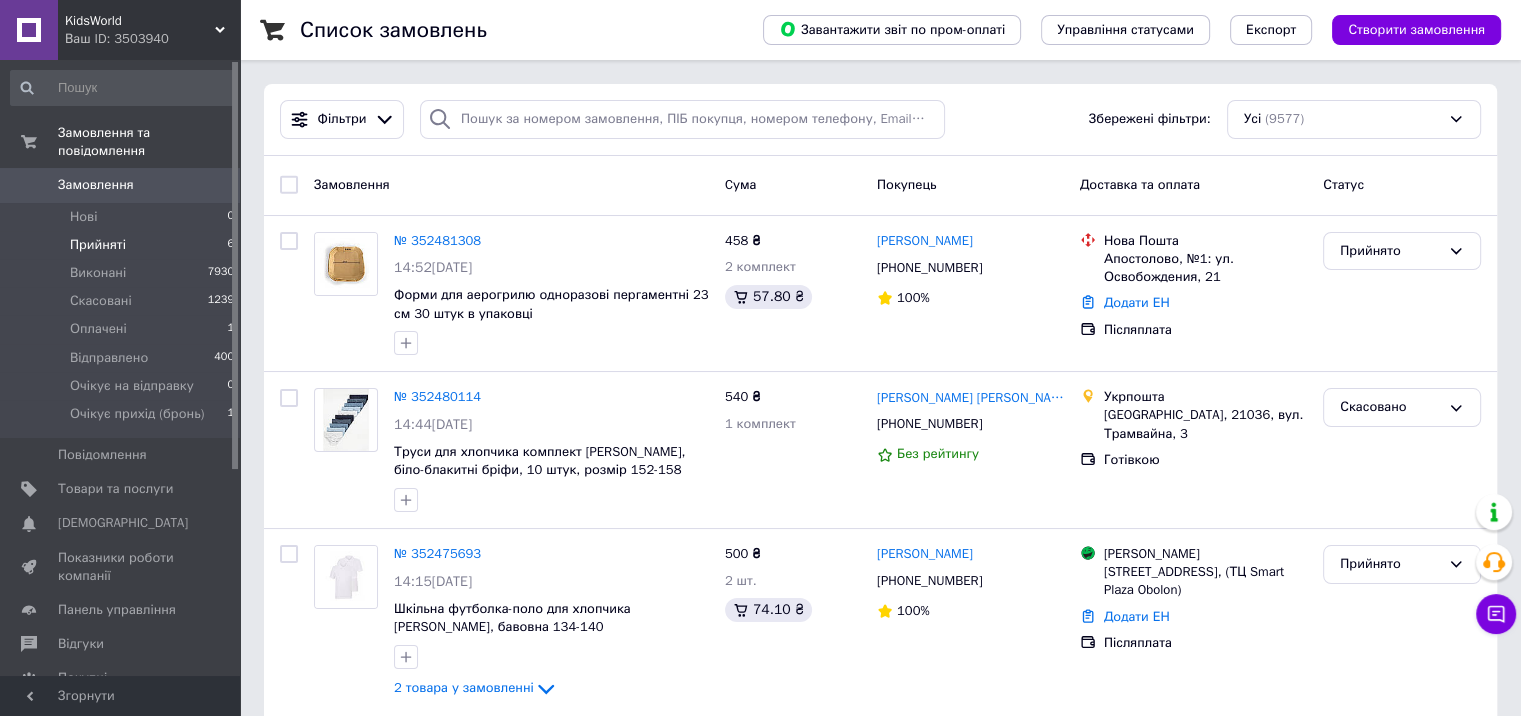 click on "Прийняті" at bounding box center [98, 245] 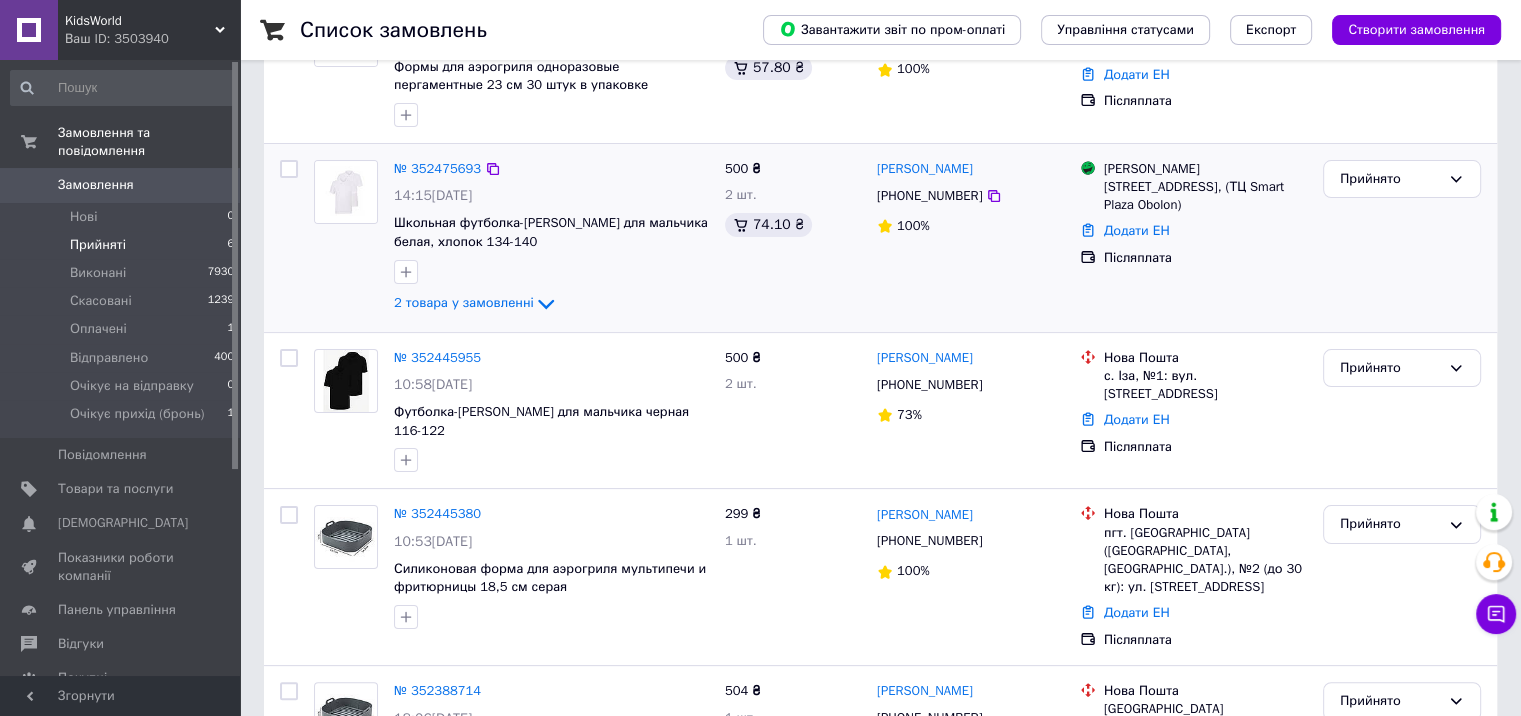 scroll, scrollTop: 0, scrollLeft: 0, axis: both 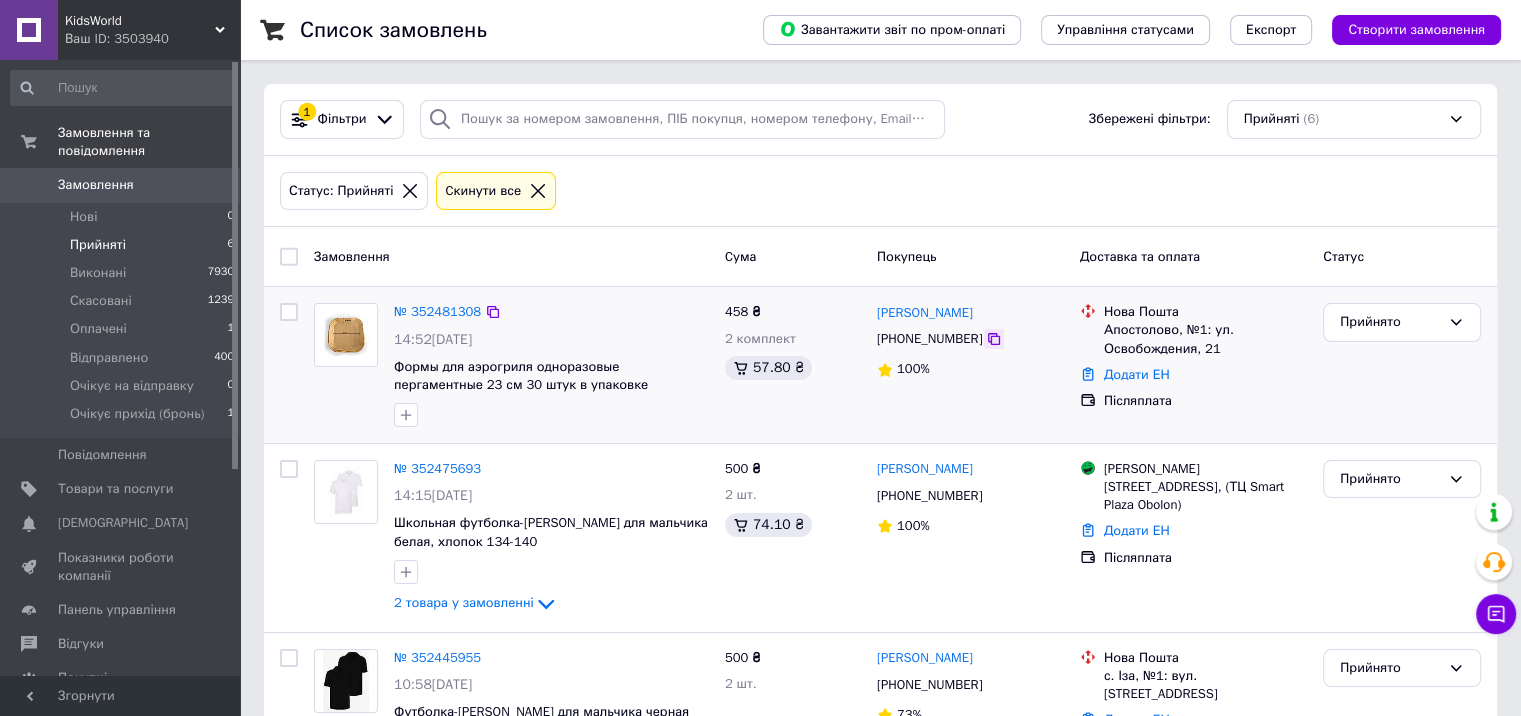 click 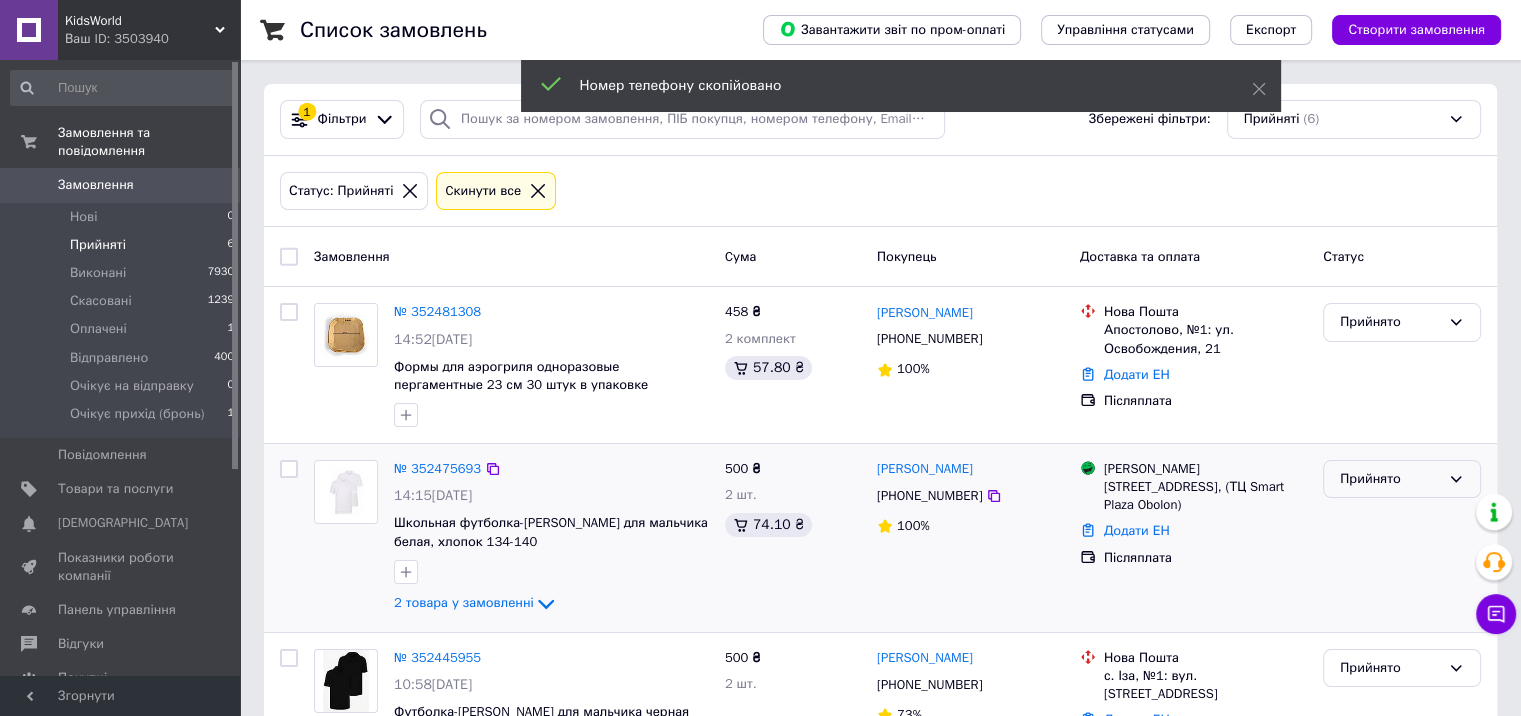 click on "Прийнято" at bounding box center (1390, 479) 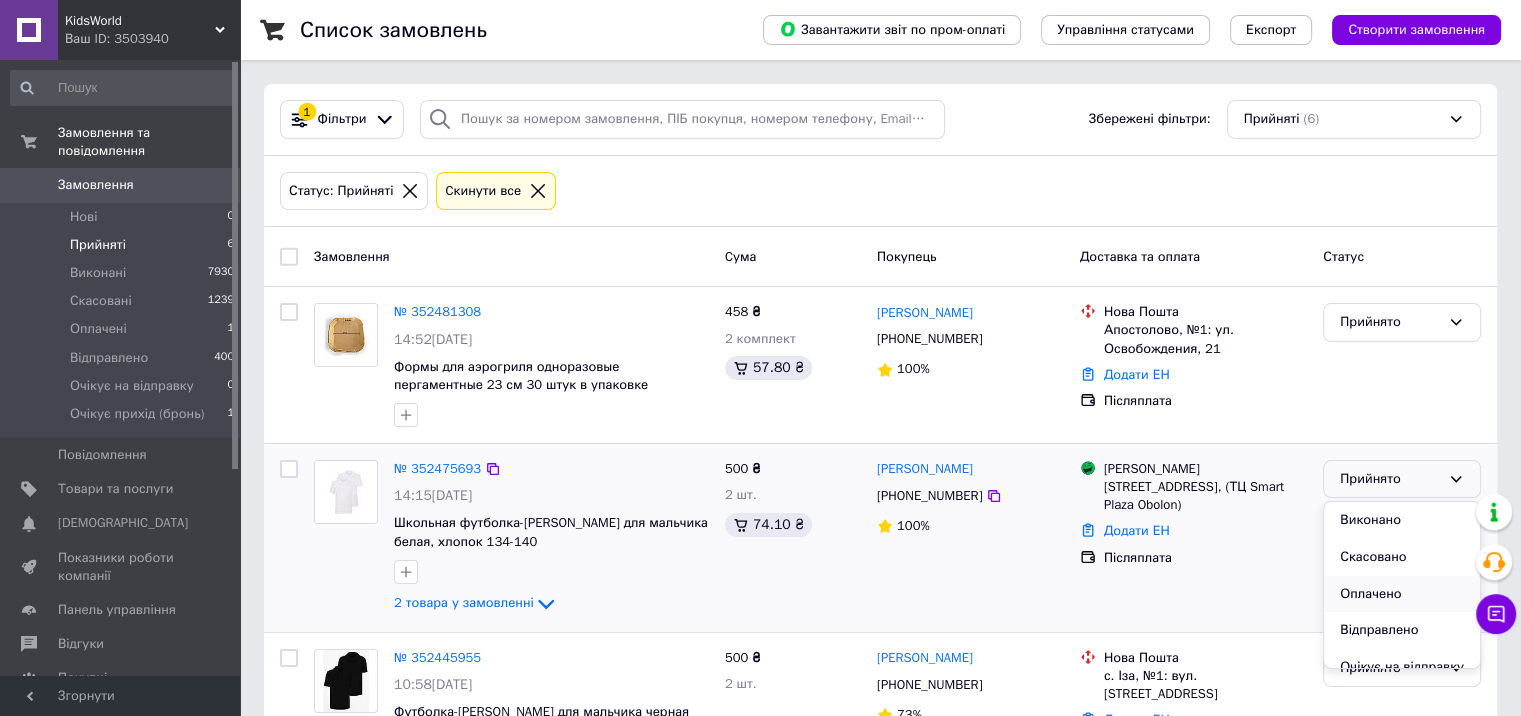 scroll, scrollTop: 74, scrollLeft: 0, axis: vertical 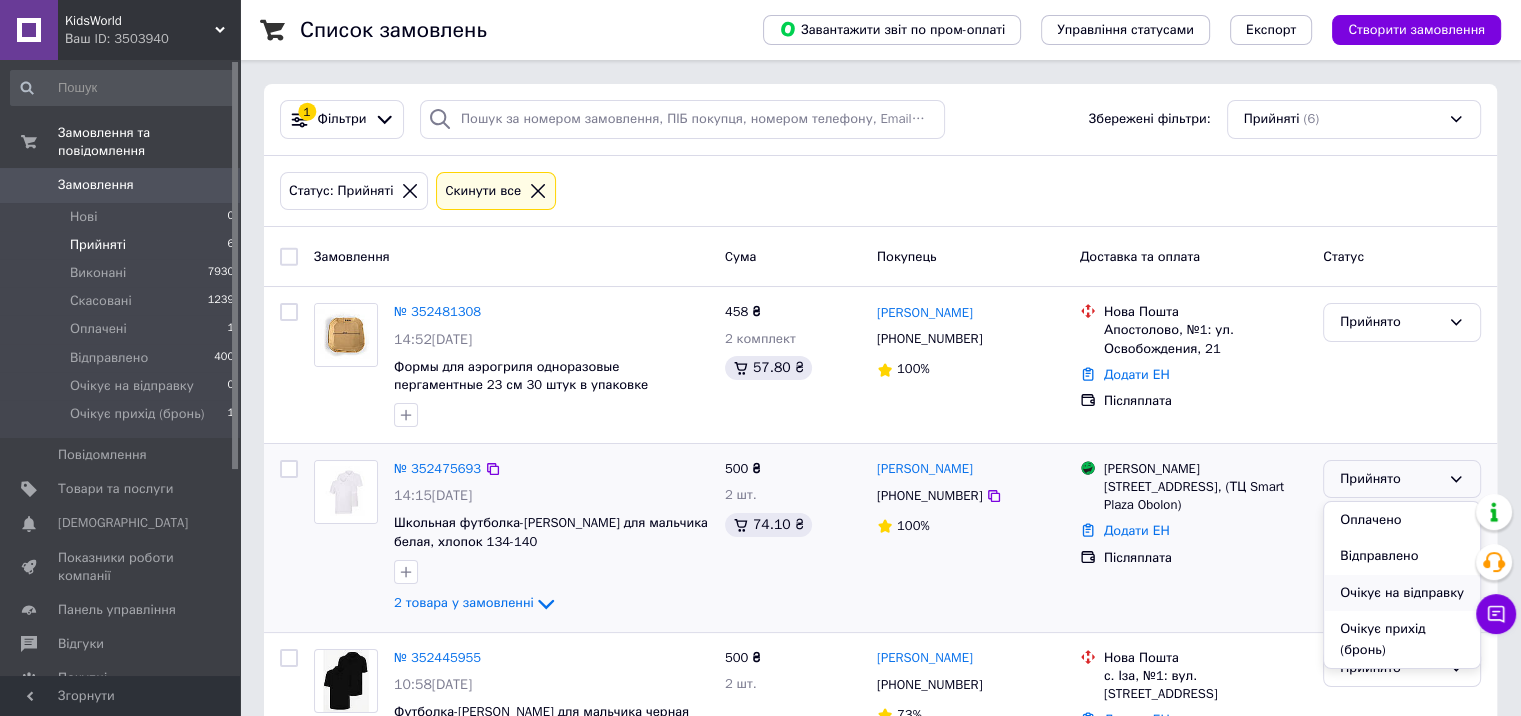 click on "Очікує на відправку" at bounding box center [1402, 593] 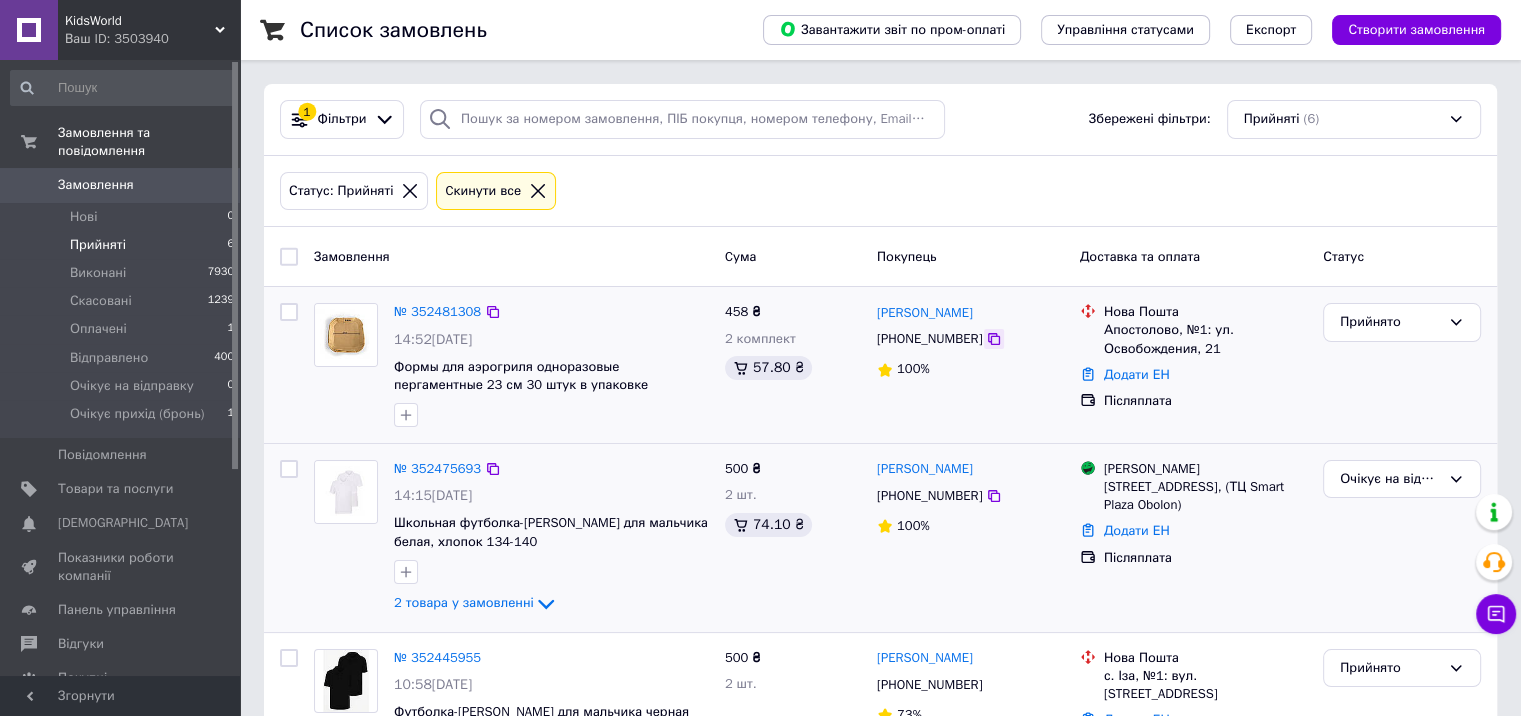 click 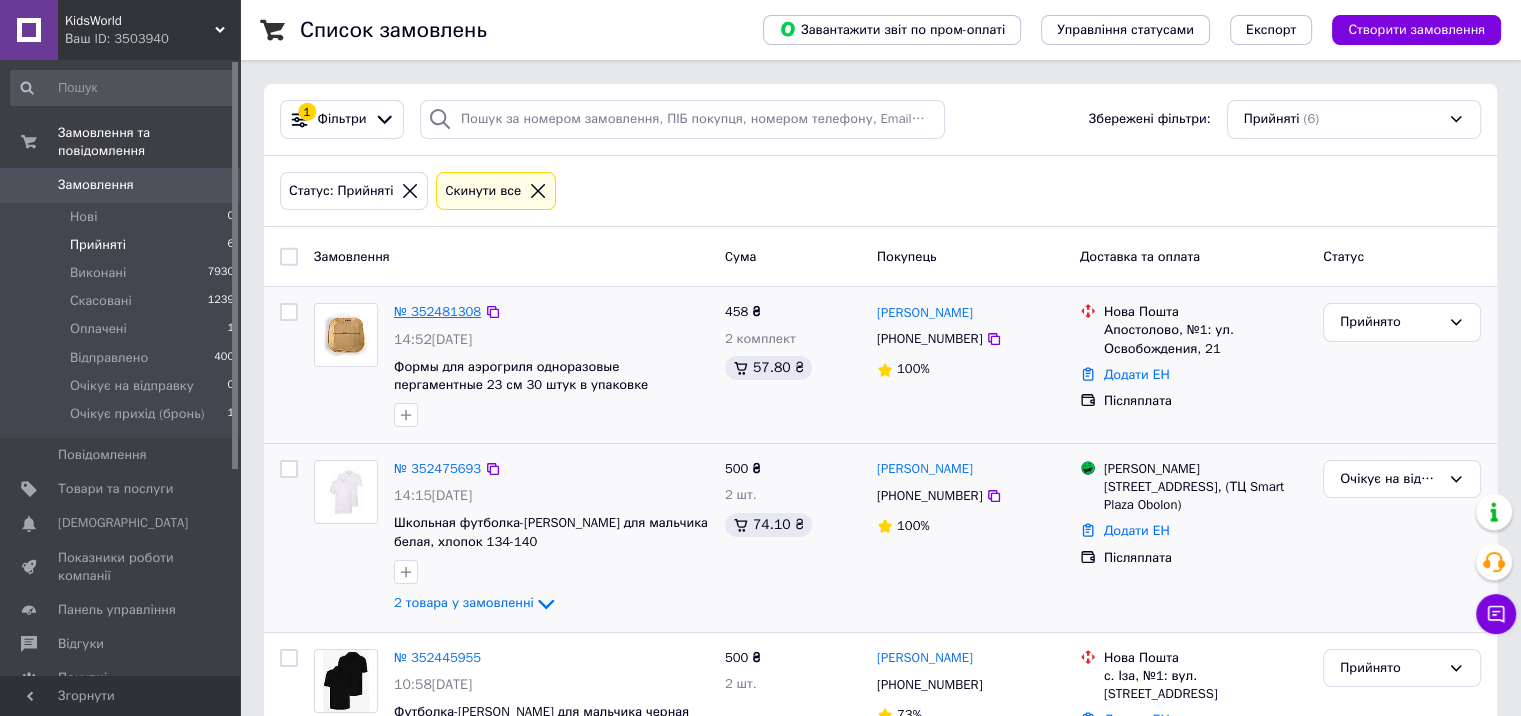 click on "№ 352481308" at bounding box center (437, 311) 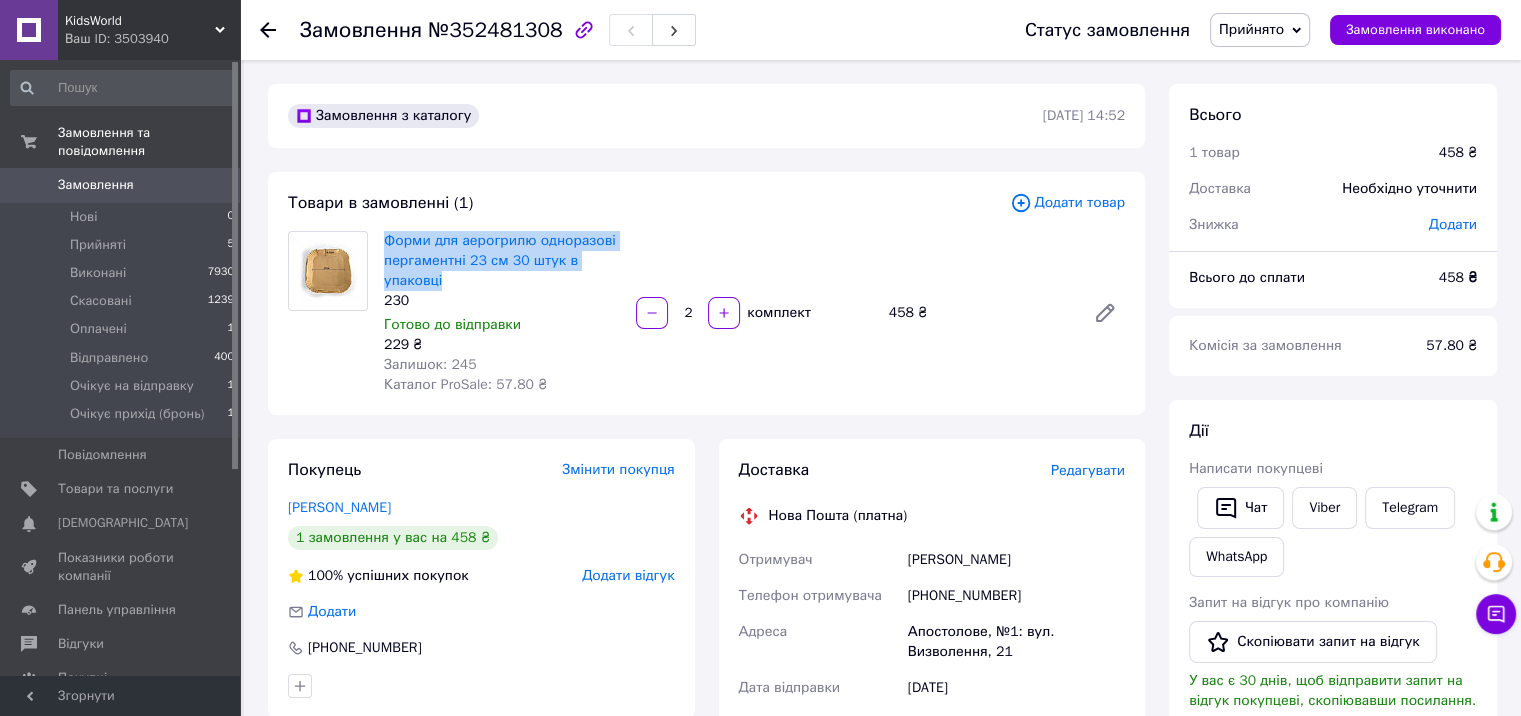 drag, startPoint x: 454, startPoint y: 284, endPoint x: 382, endPoint y: 237, distance: 85.98256 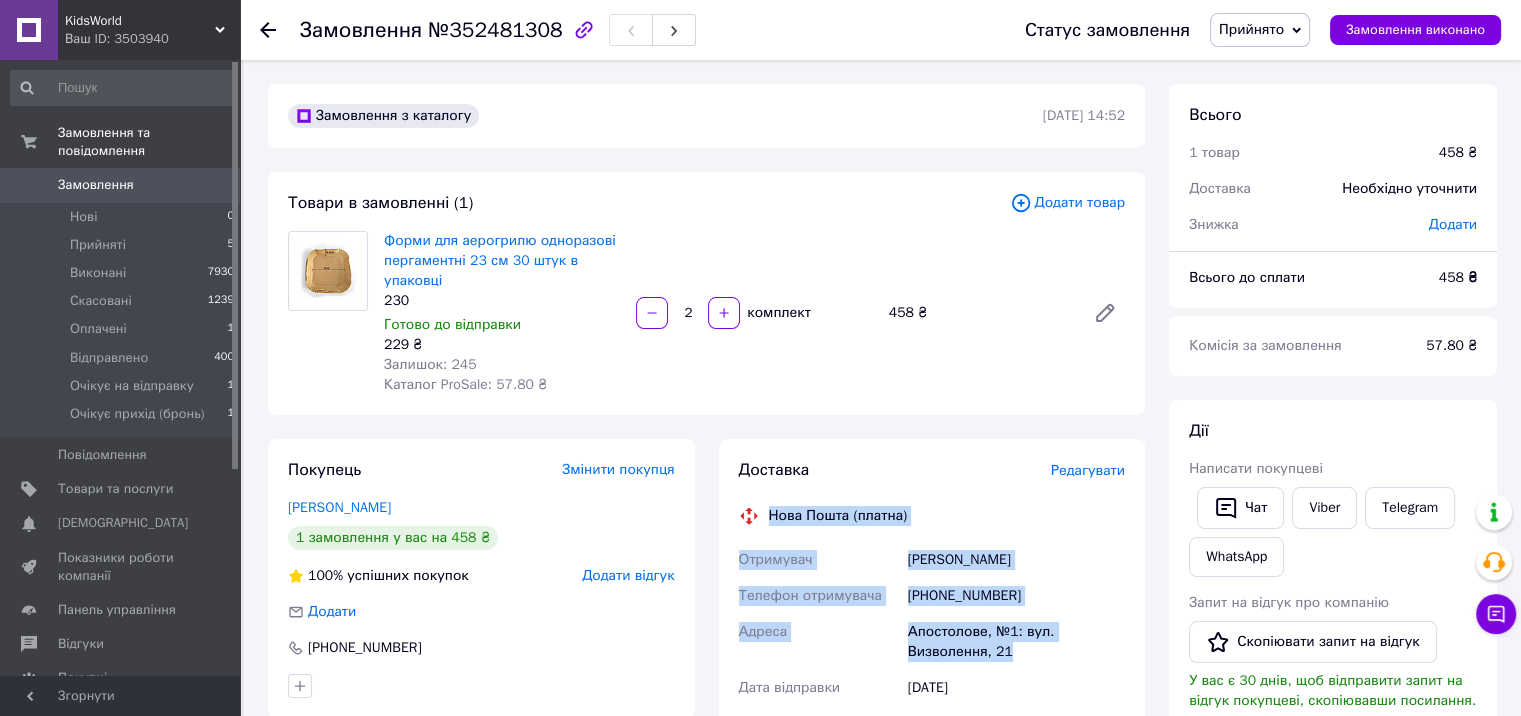 drag, startPoint x: 770, startPoint y: 516, endPoint x: 1055, endPoint y: 649, distance: 314.50595 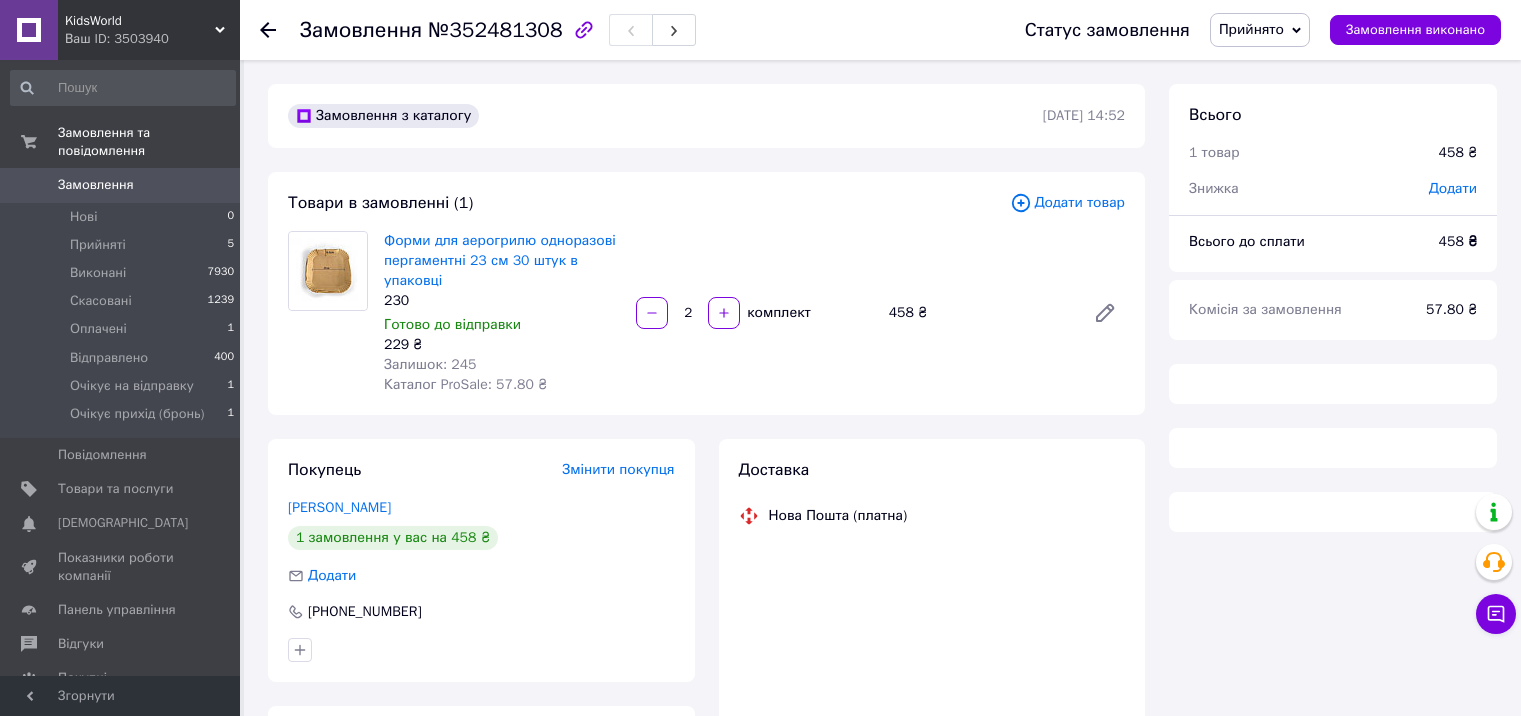 scroll, scrollTop: 0, scrollLeft: 0, axis: both 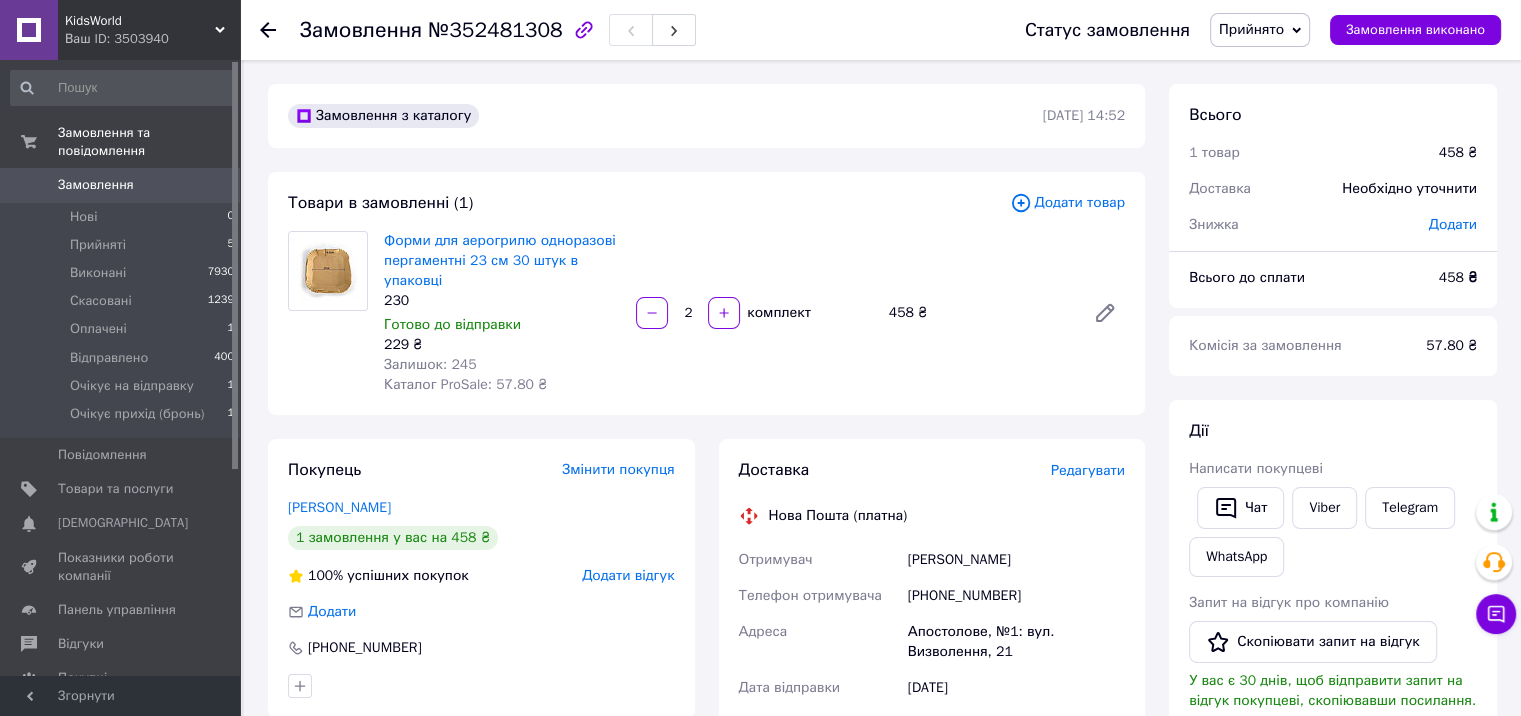 click on "[PHONE_NUMBER]" at bounding box center [1016, 596] 